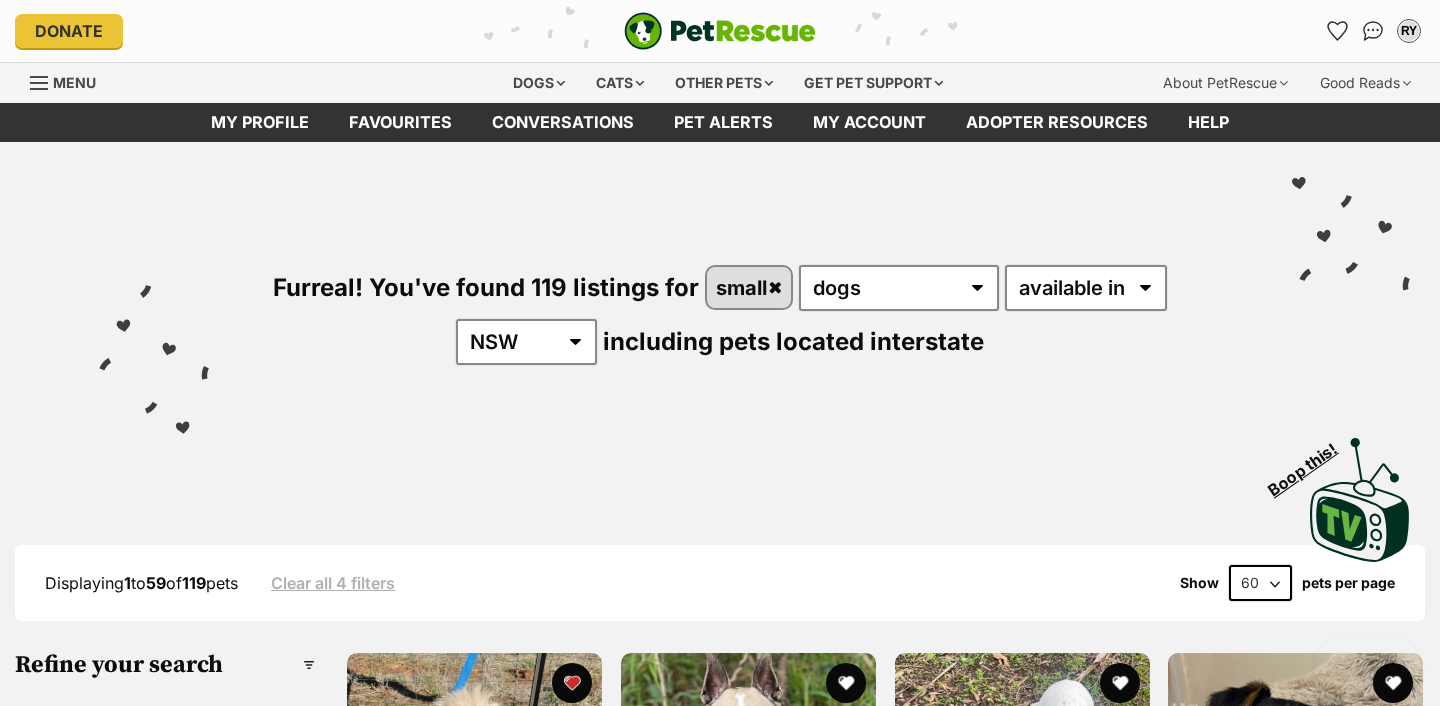 scroll, scrollTop: 0, scrollLeft: 0, axis: both 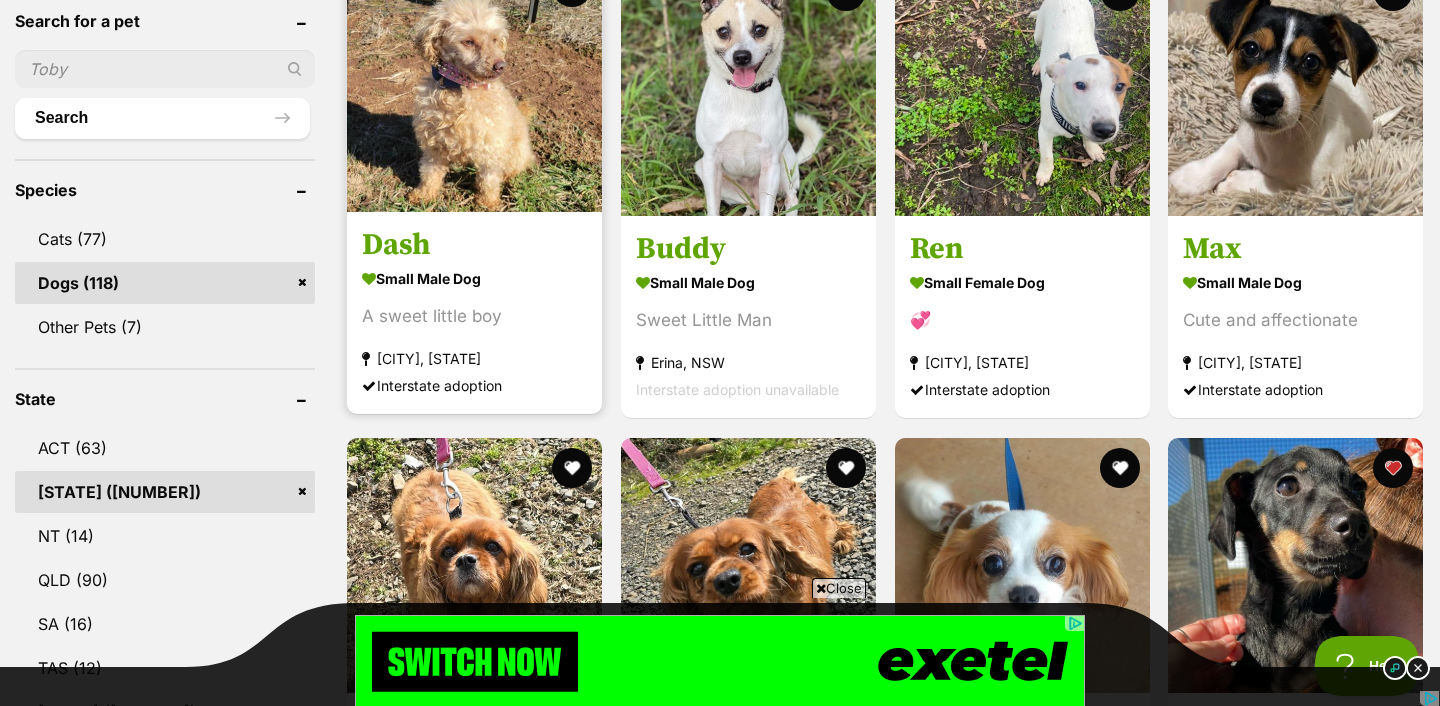 click on "Dash" at bounding box center (474, 246) 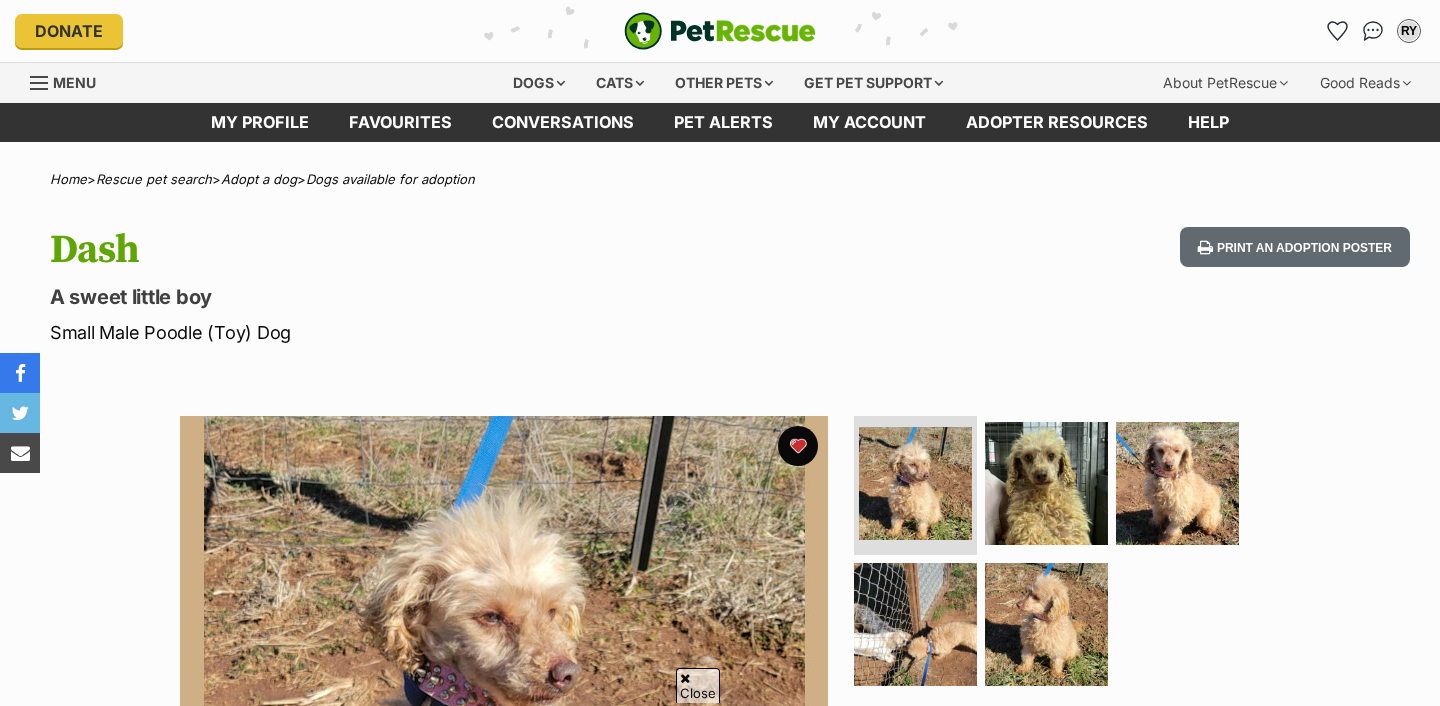 scroll, scrollTop: 218, scrollLeft: 0, axis: vertical 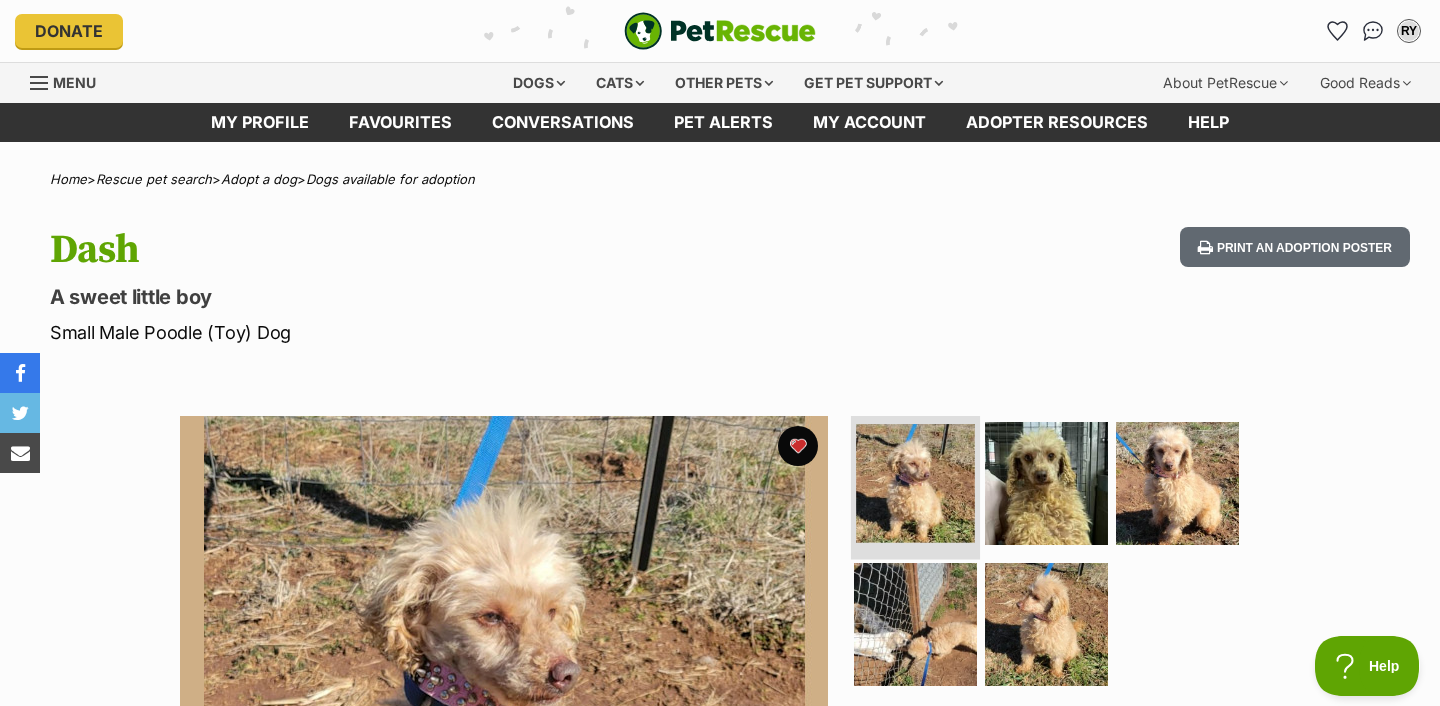 click at bounding box center [915, 483] 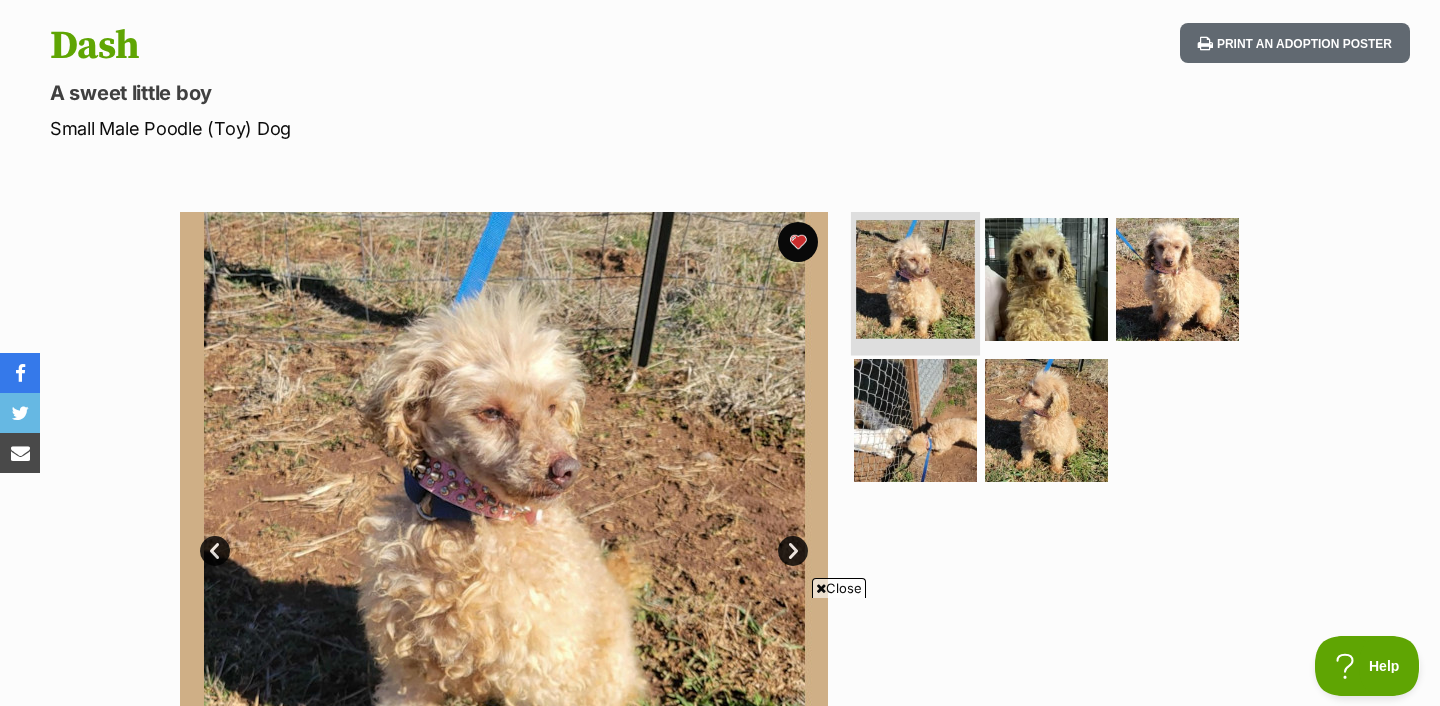 scroll, scrollTop: 233, scrollLeft: 0, axis: vertical 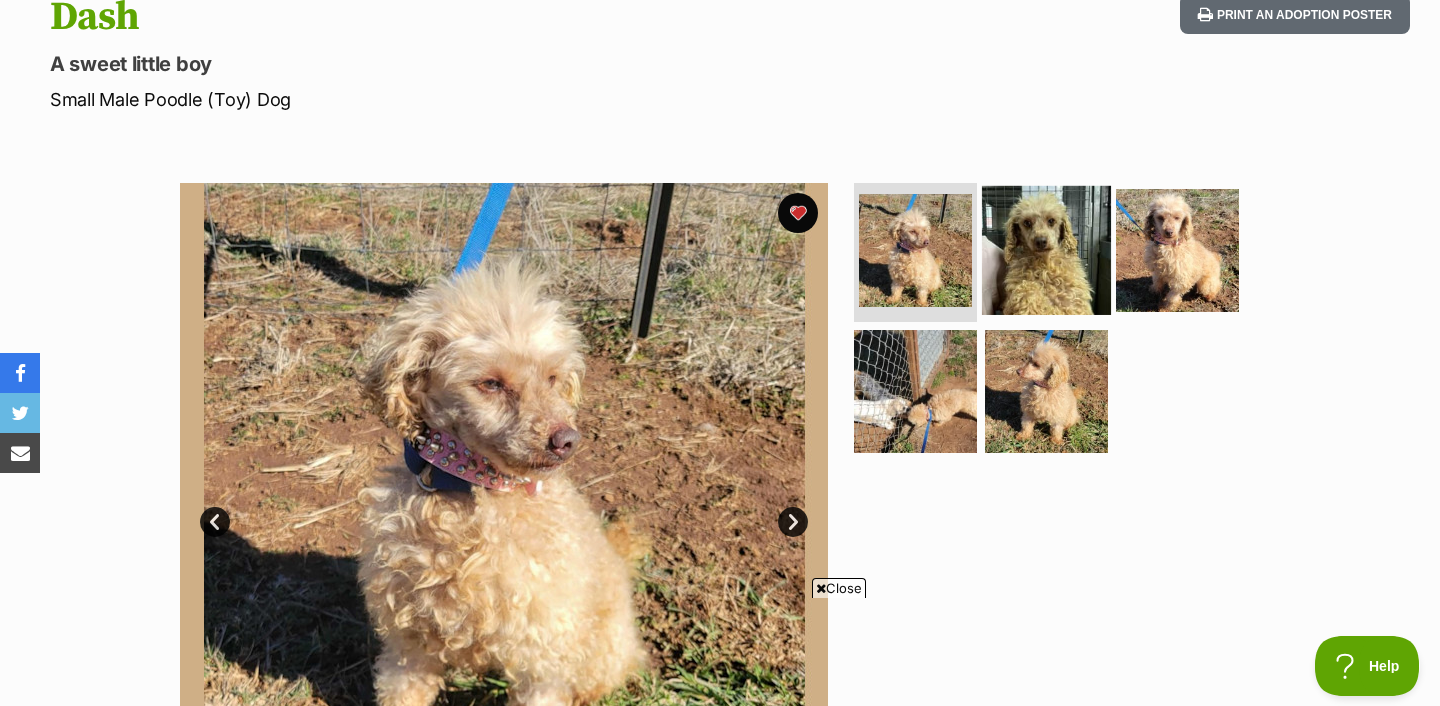 click at bounding box center [1046, 249] 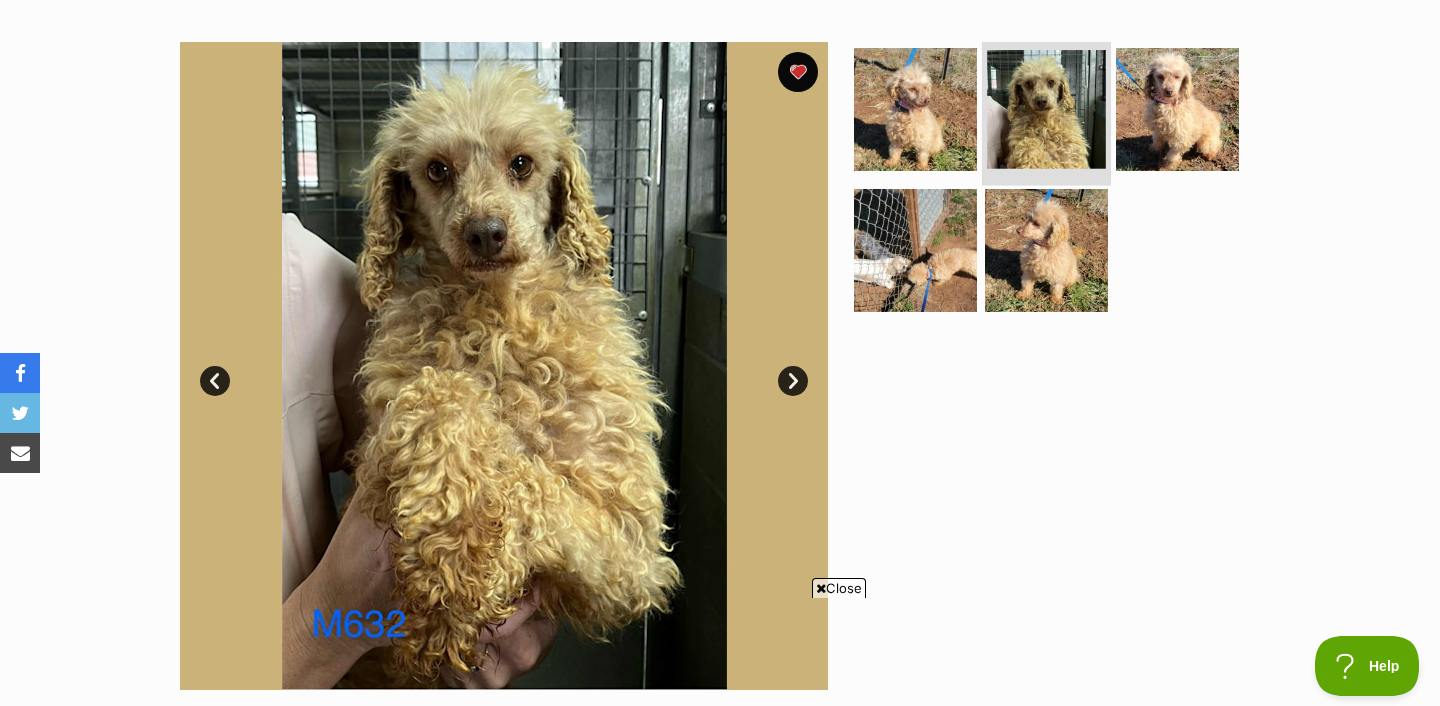 scroll, scrollTop: 356, scrollLeft: 0, axis: vertical 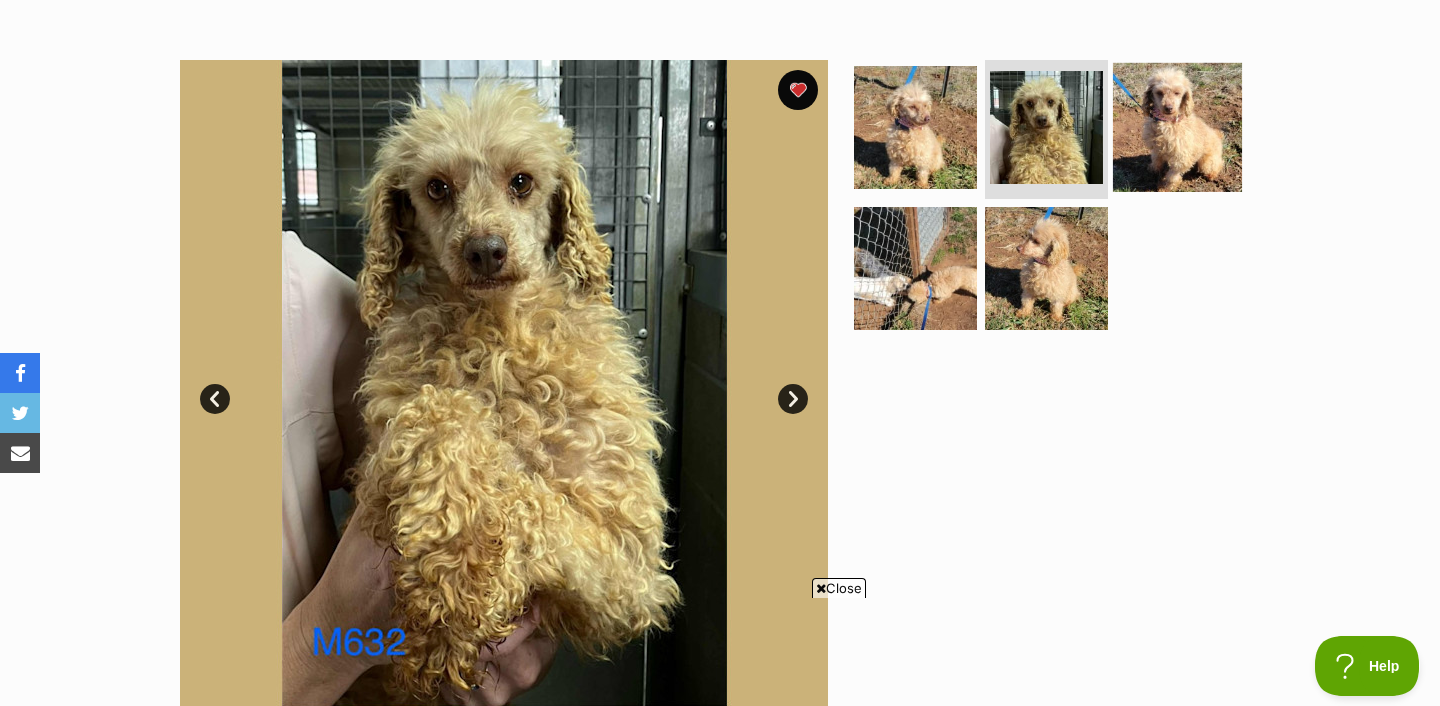 click at bounding box center [1177, 126] 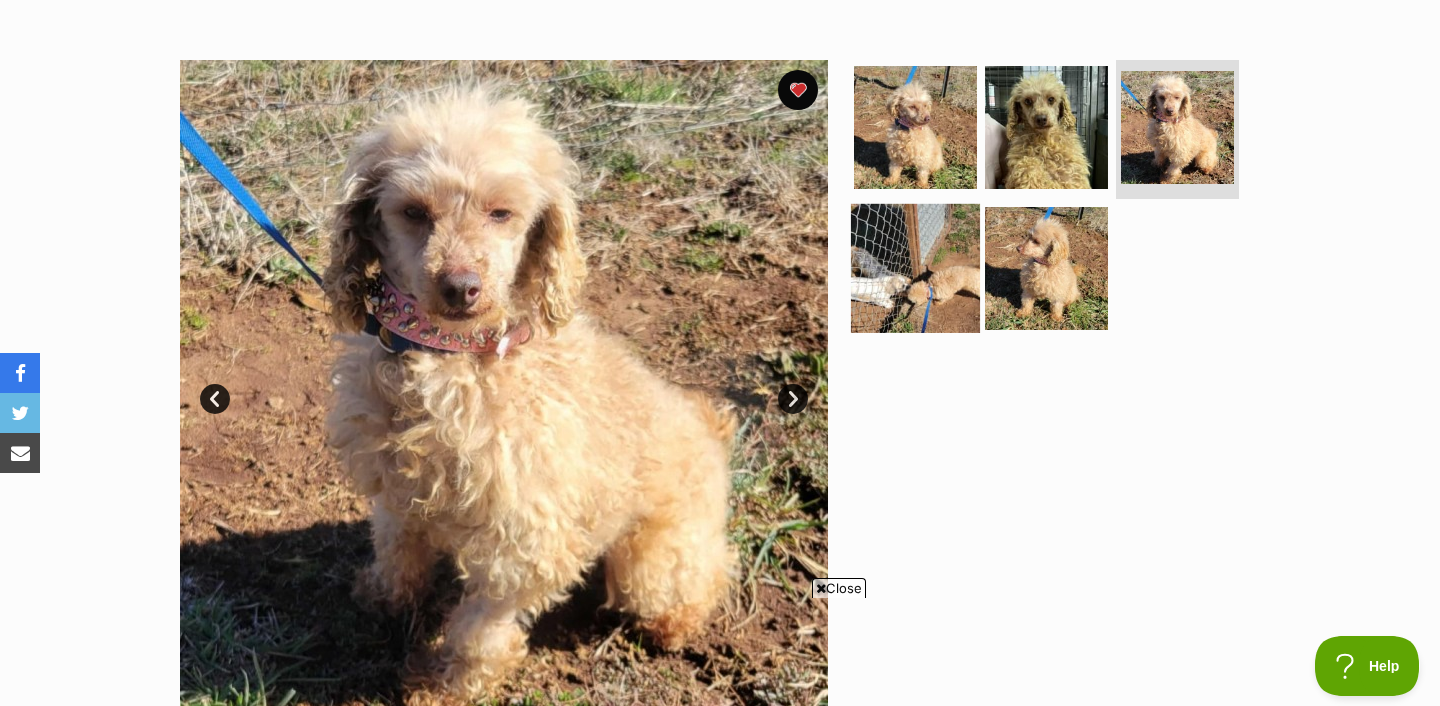 scroll, scrollTop: 433, scrollLeft: 0, axis: vertical 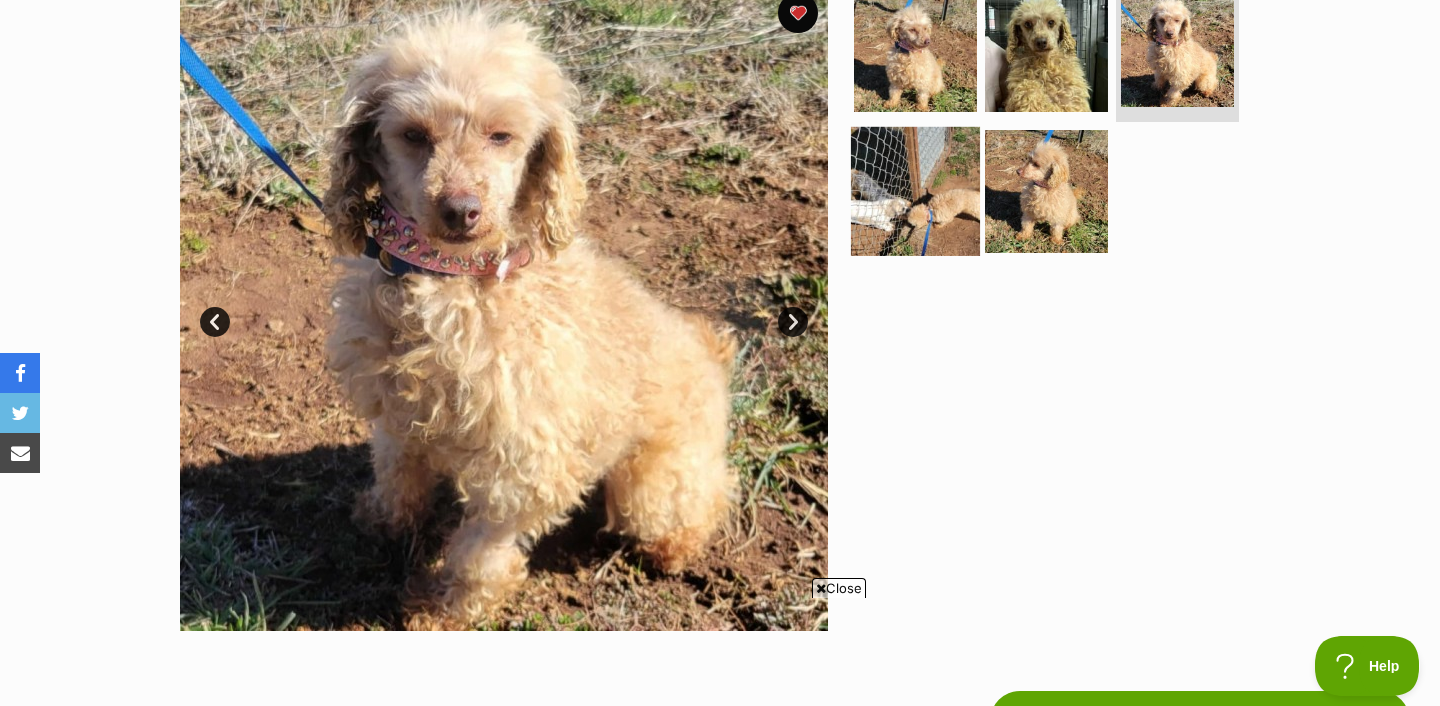 click at bounding box center [915, 191] 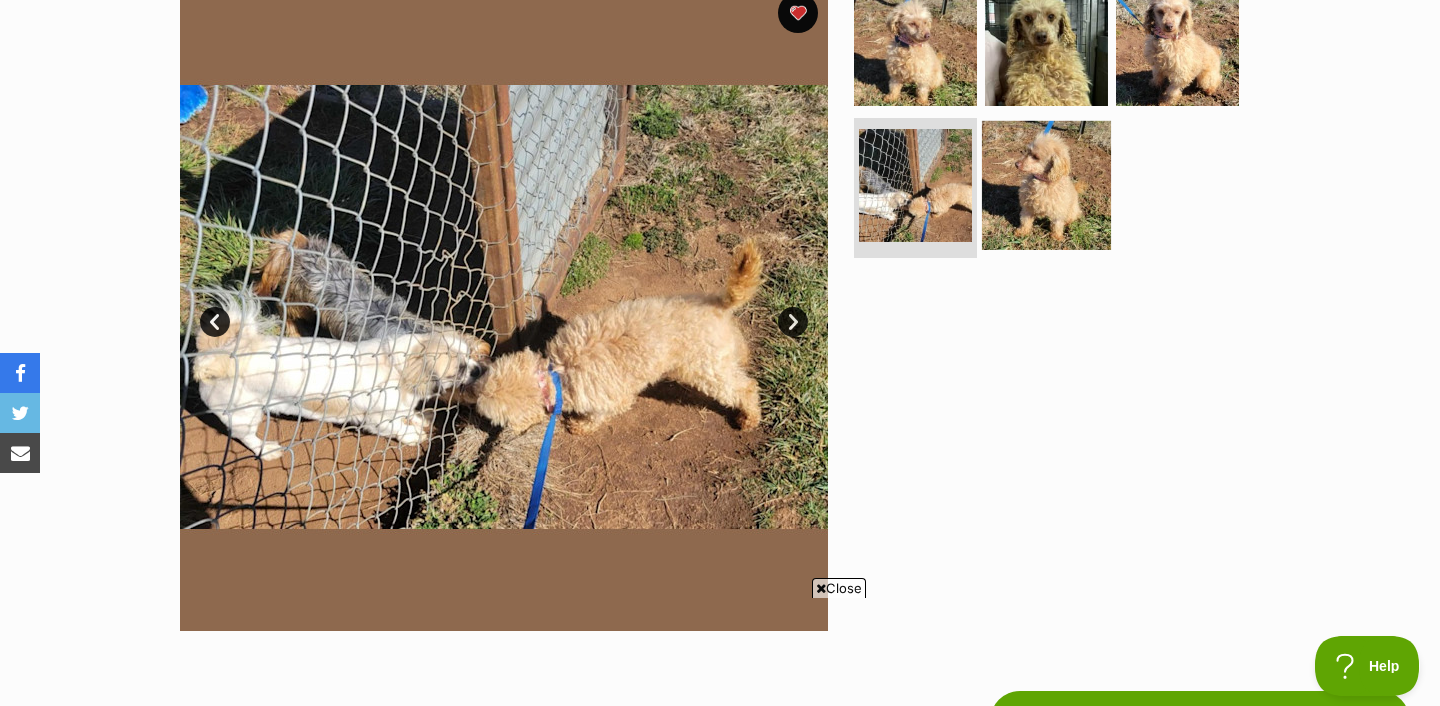 click at bounding box center (1046, 185) 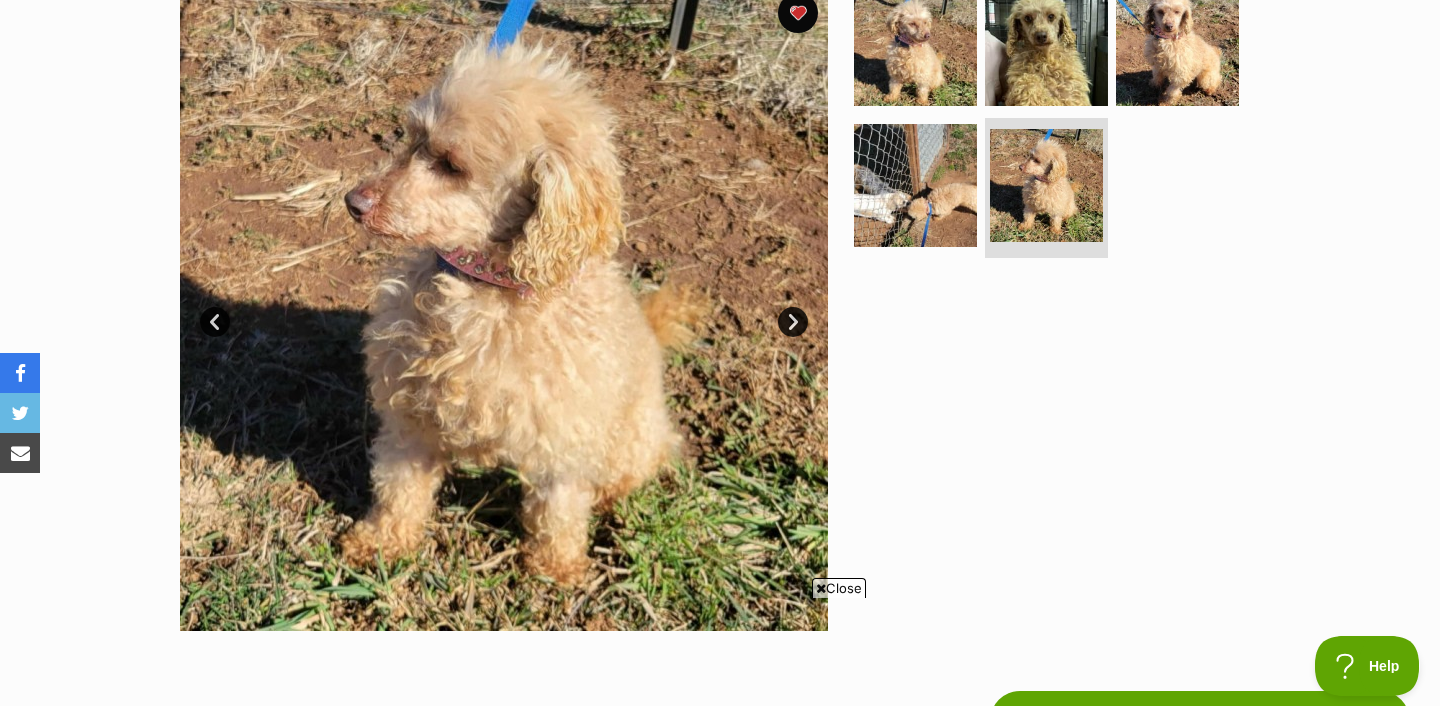 scroll, scrollTop: 1371, scrollLeft: 0, axis: vertical 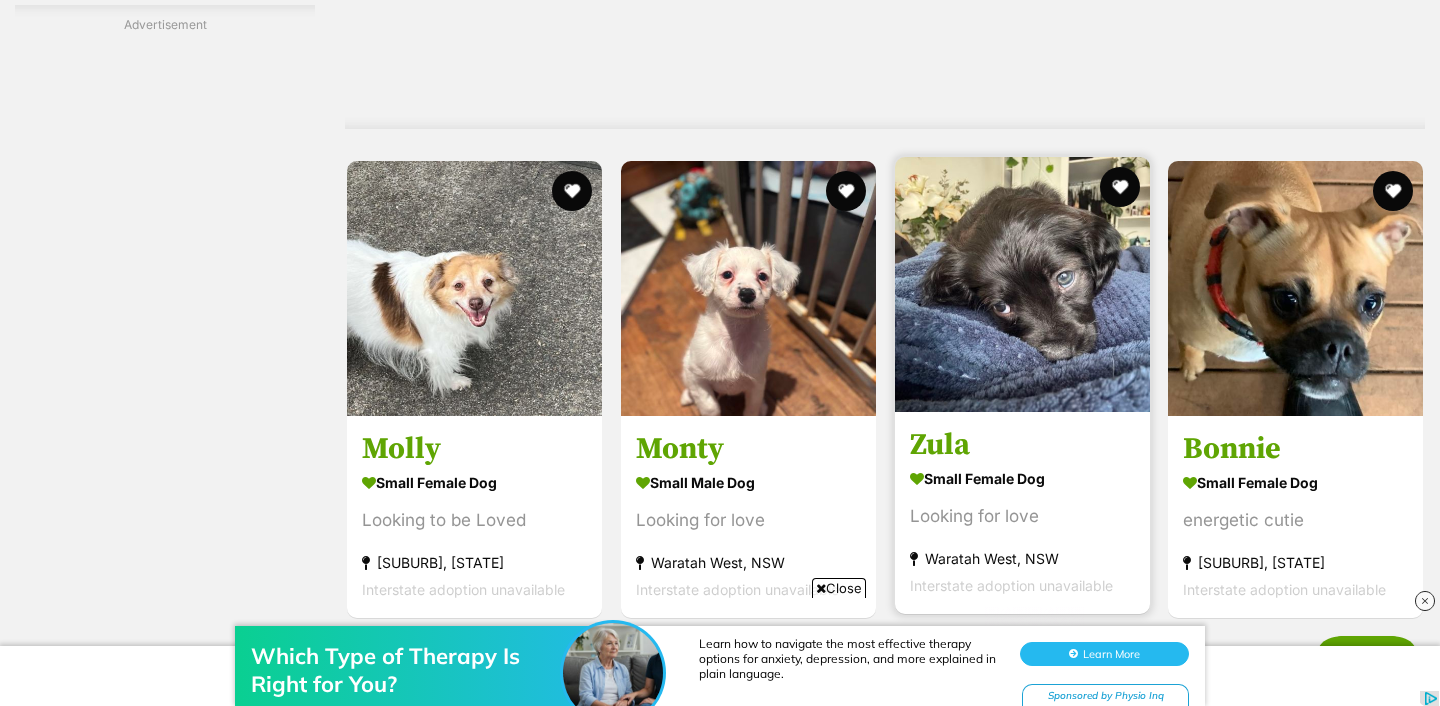 click at bounding box center [1022, 284] 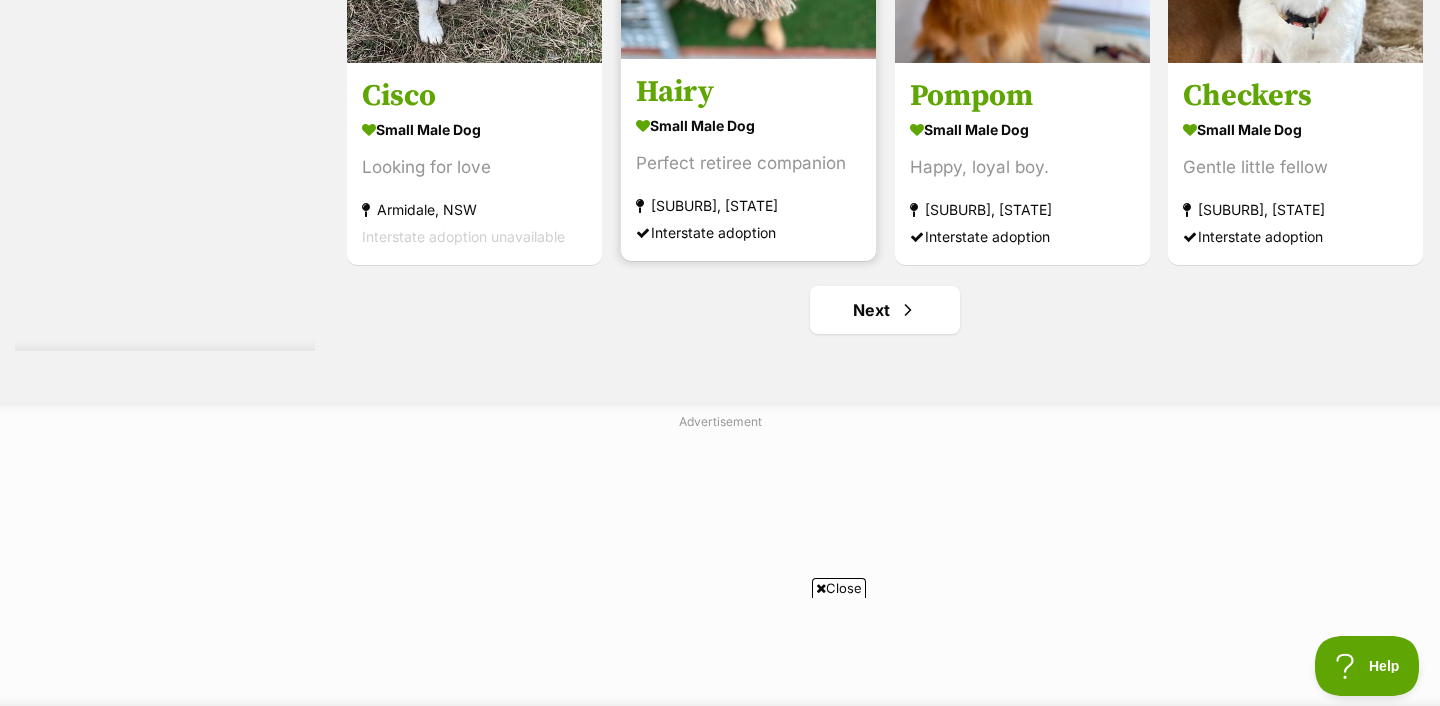 scroll, scrollTop: 10762, scrollLeft: 0, axis: vertical 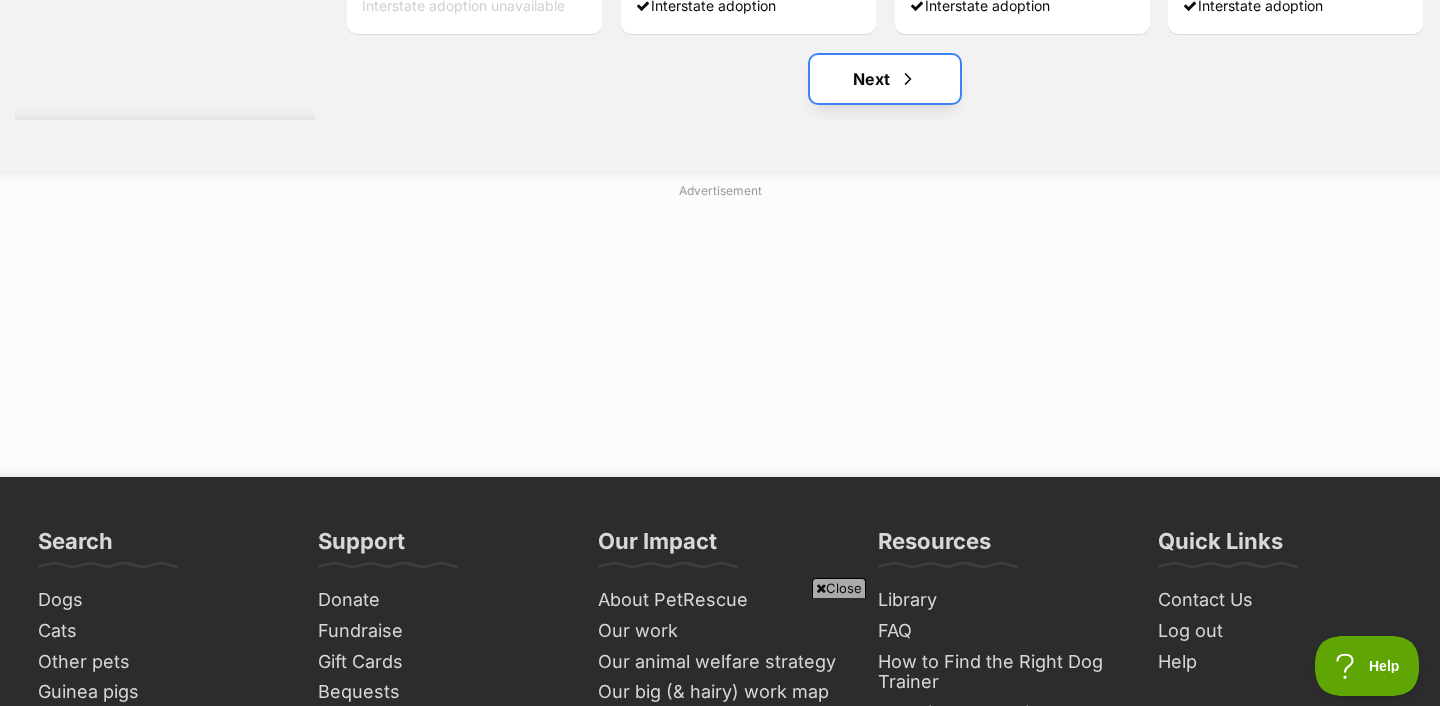 click on "Next" at bounding box center [885, 79] 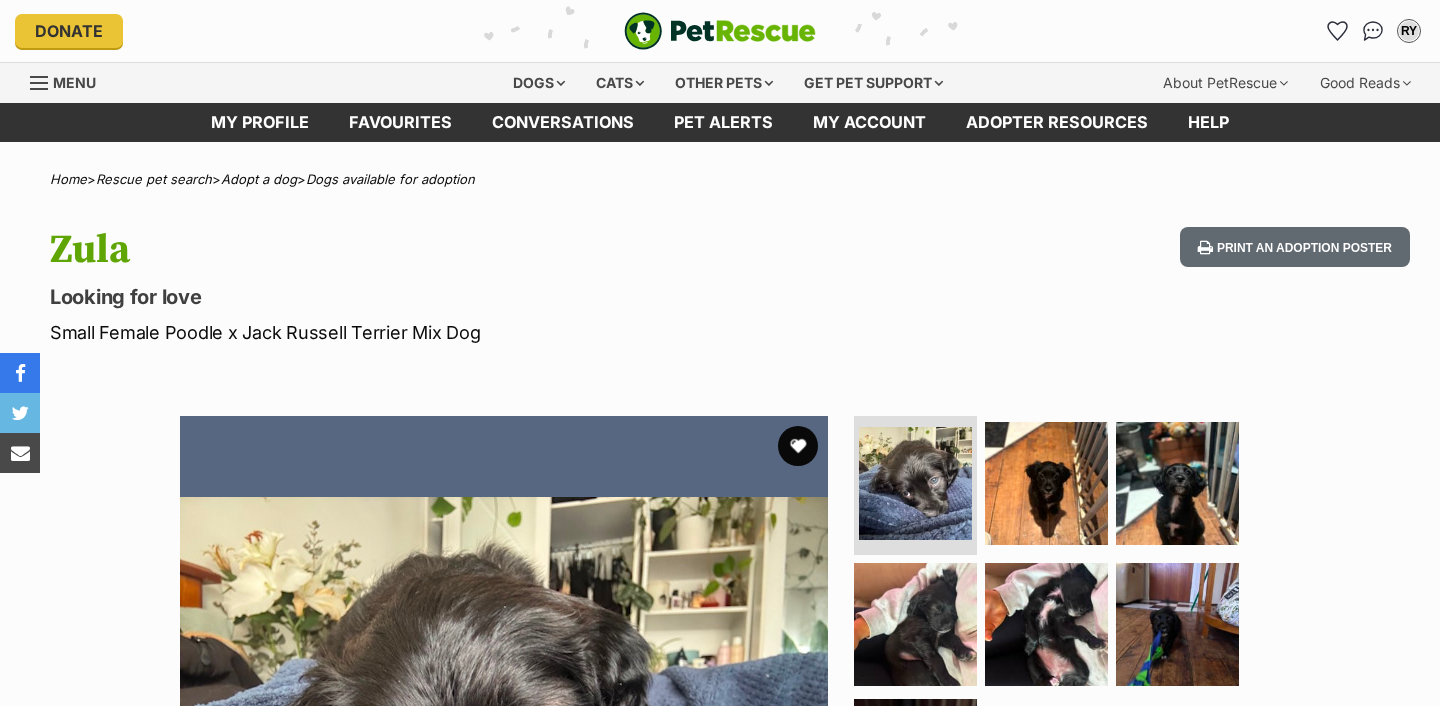 scroll, scrollTop: 281, scrollLeft: 0, axis: vertical 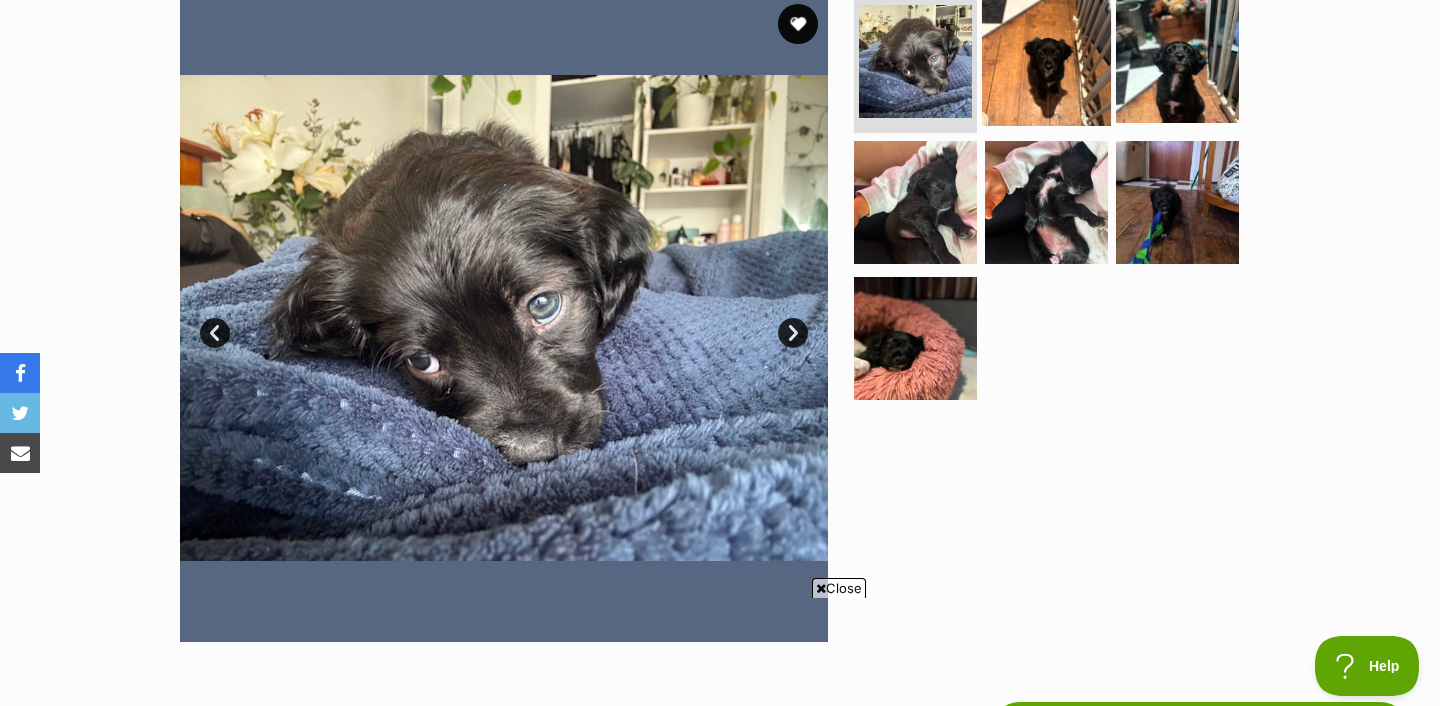 click at bounding box center [1046, 60] 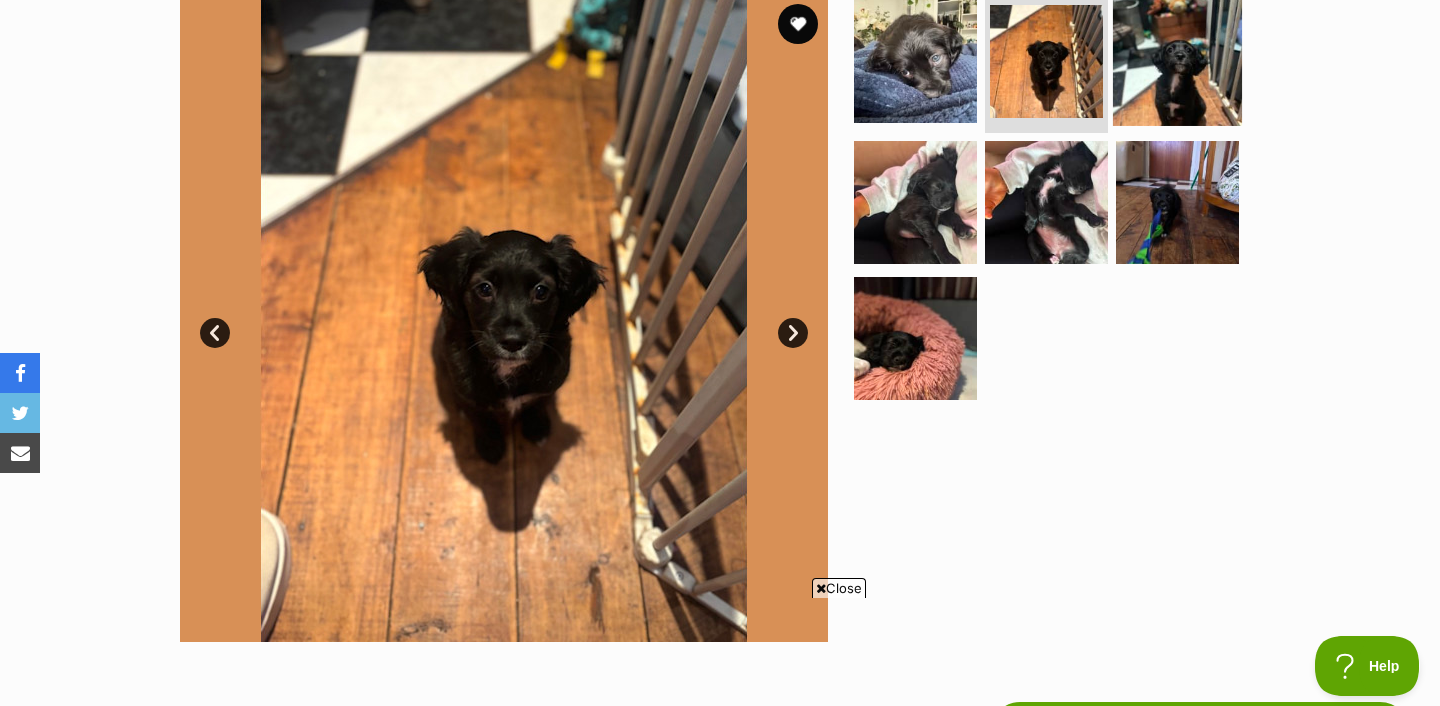 click at bounding box center [1177, 60] 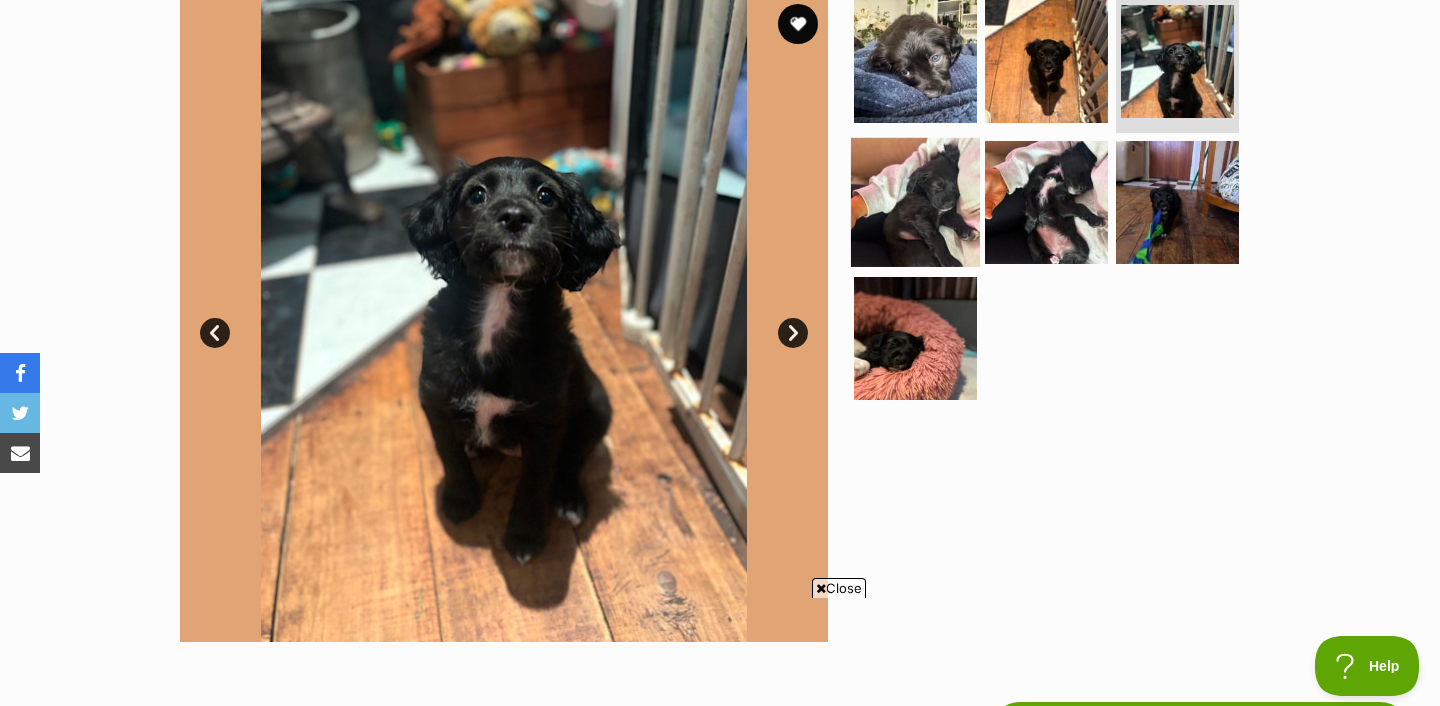 click at bounding box center [915, 202] 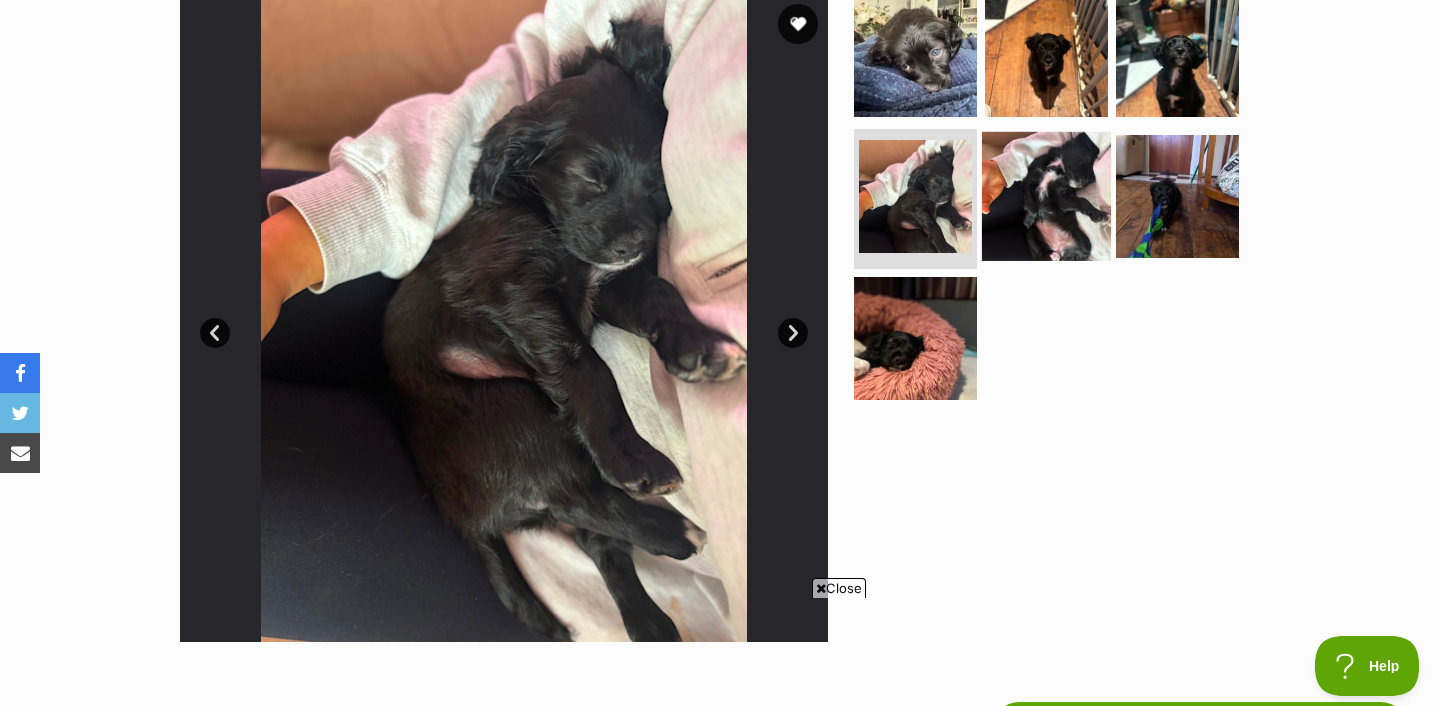 click at bounding box center [1046, 196] 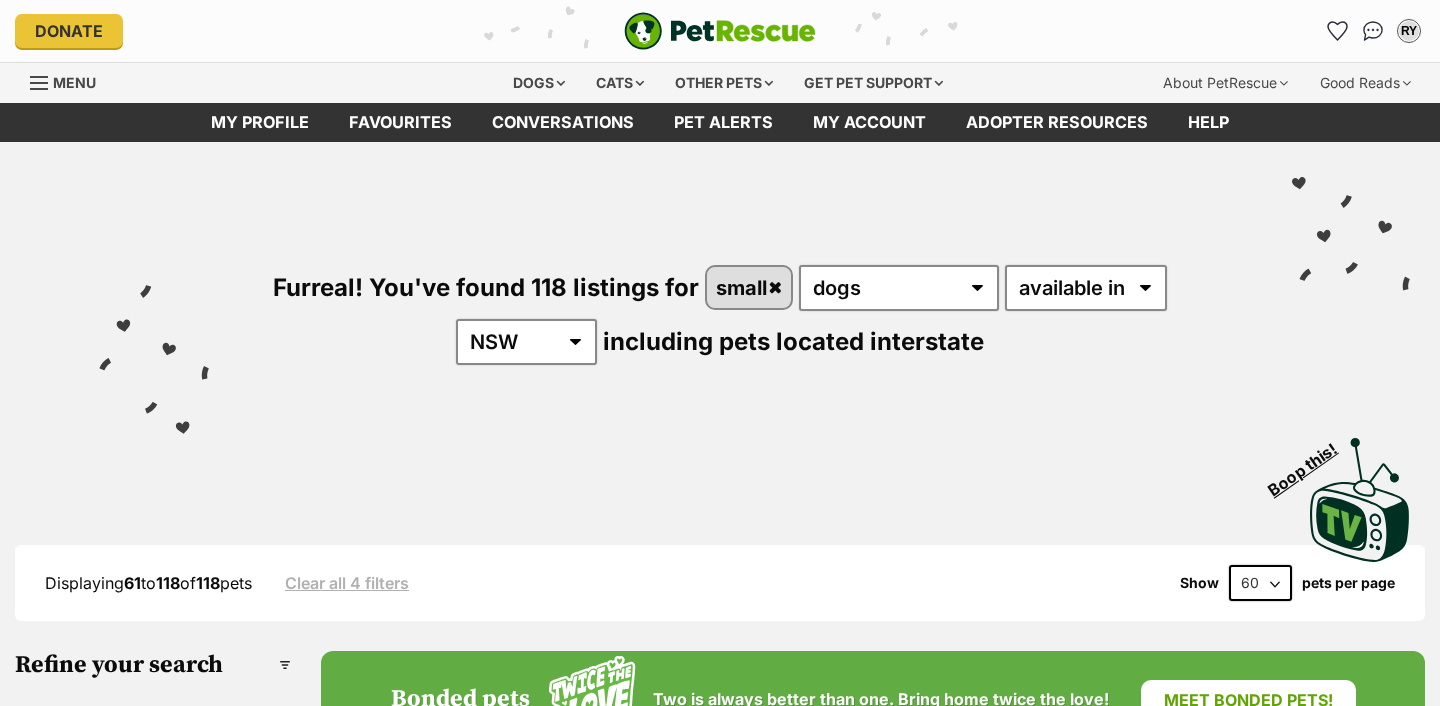 scroll, scrollTop: 0, scrollLeft: 0, axis: both 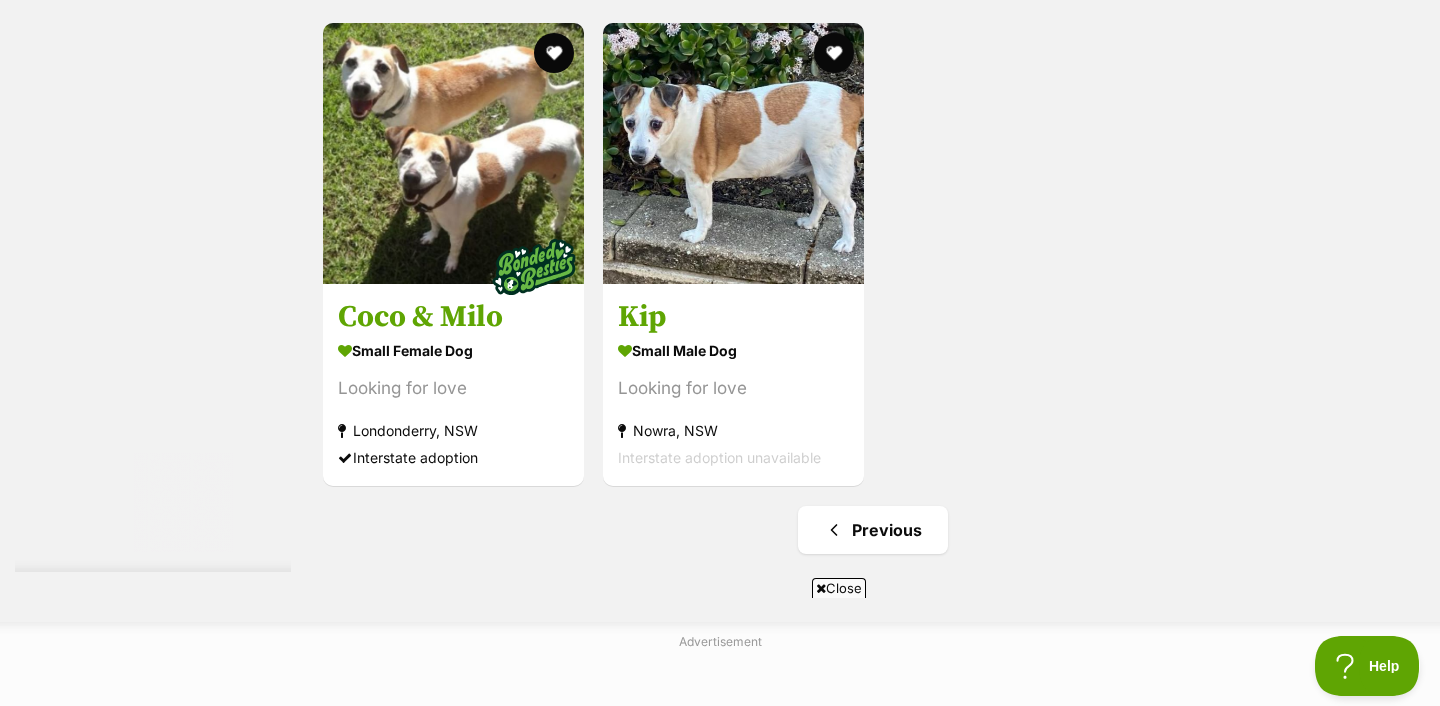 click on "Bonded pets
Two is always better than one. Bring home twice the love!
Meet bonded pets!
Shadow
small male Dog
Sweet, gentle, playful
Coffs Harbour, NSW
Interstate adoption unavailable
Milo
small male Dog
Looking for love
East Maitland, NSW
Interstate adoption unavailable
Charlie & Isa
small male Dog
Bonded Pair
Cairns, QLD
Interstate adoption
Alby
small male Dog
Sweet boy
Cairns, QLD
Interstate adoption
Pickles
small male Dog
Looking for love
Kirrawee, NSW
Interstate adoption
Archie
small male Dog
Looking for love
Alexandria, NSW
Interstate adoption
Advertisement
Alfie
small male Dog
Warwick, QLD" at bounding box center (873, -4654) 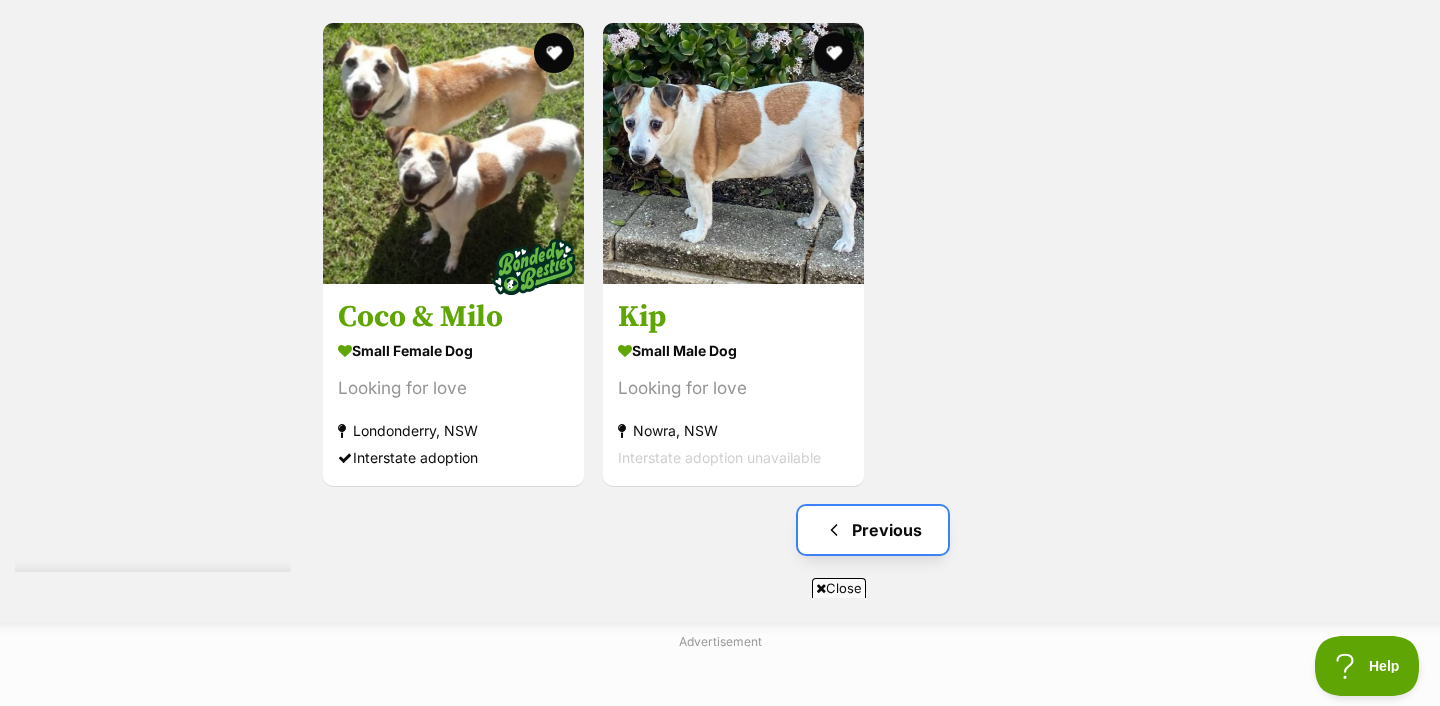 click on "Previous" at bounding box center (873, 530) 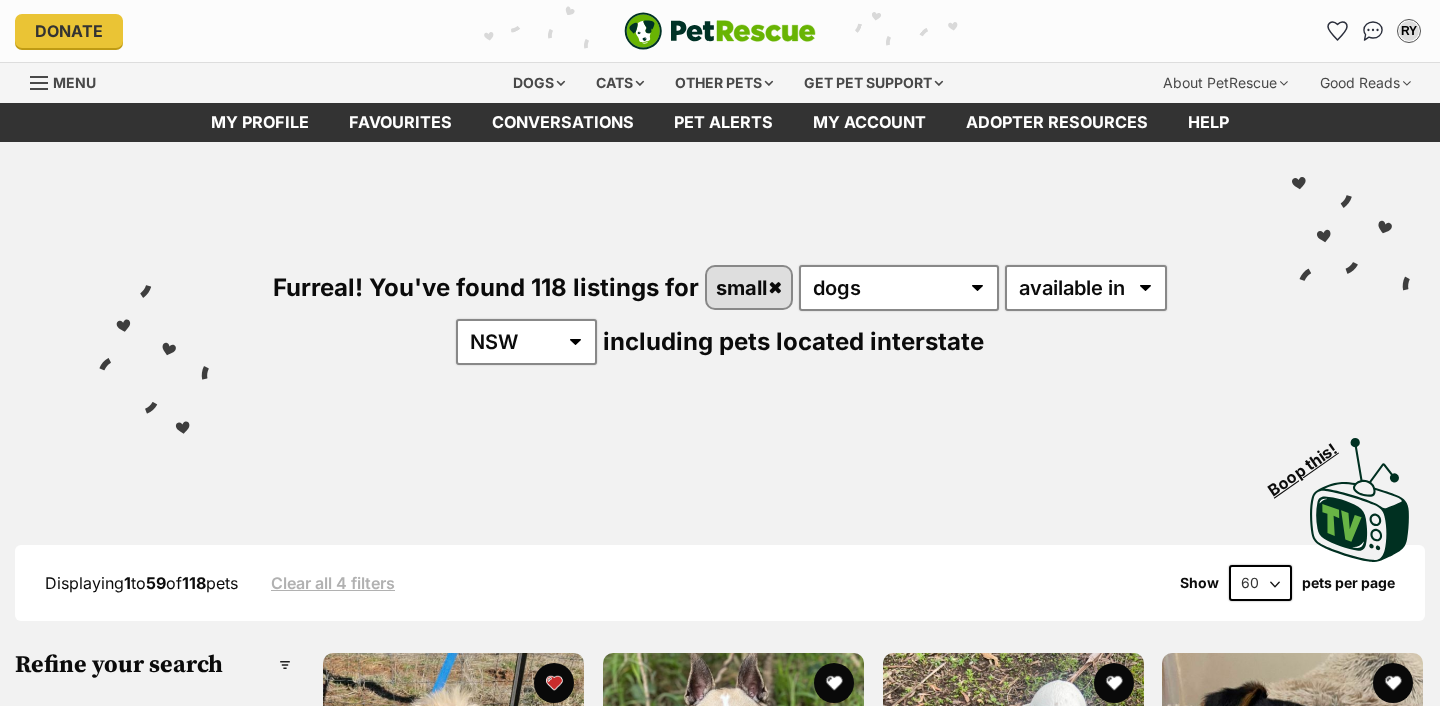 scroll, scrollTop: 0, scrollLeft: 0, axis: both 